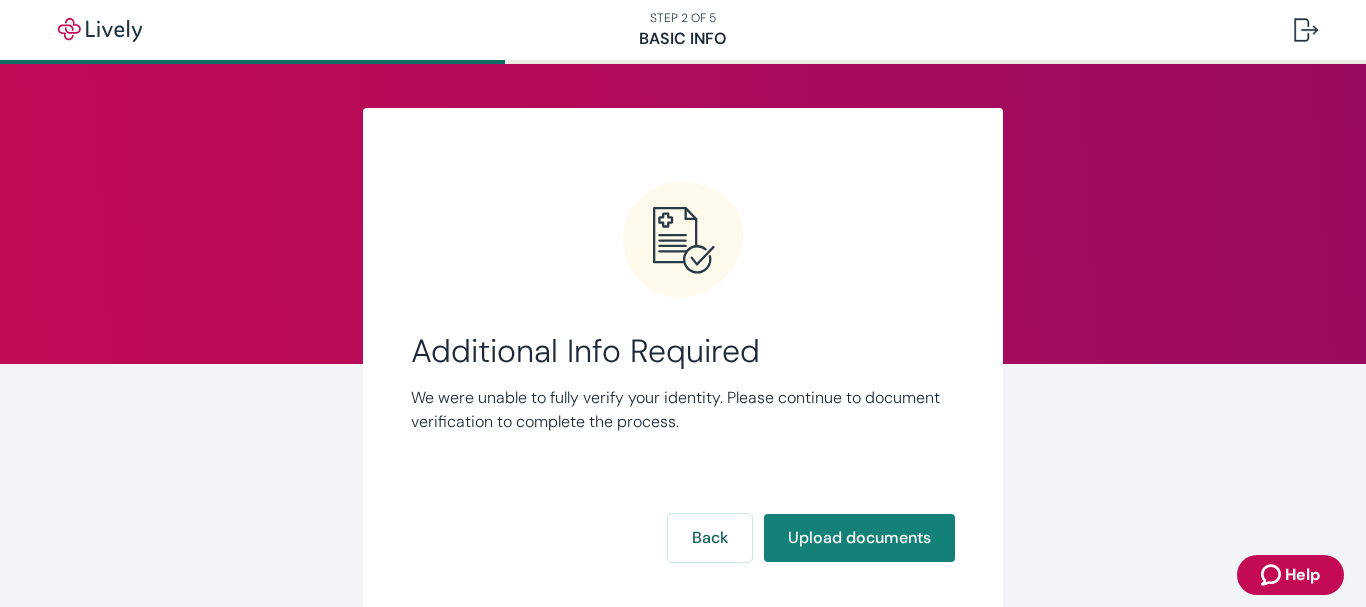 scroll, scrollTop: 0, scrollLeft: 0, axis: both 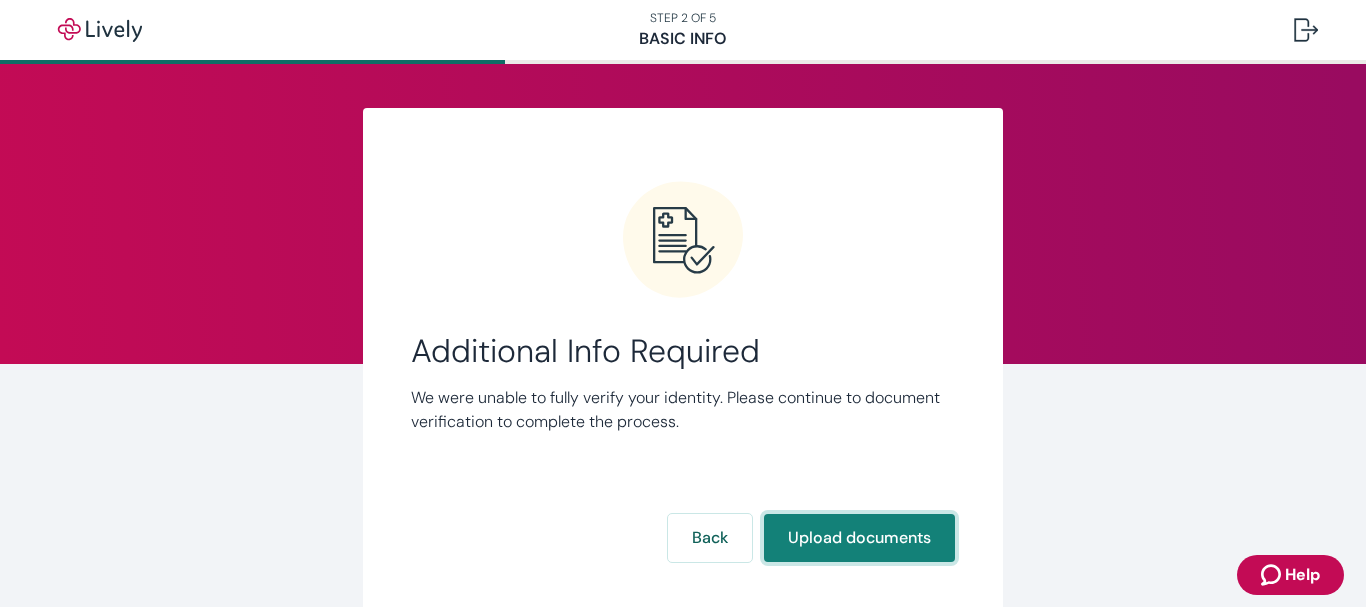 click on "Upload documents" at bounding box center (859, 538) 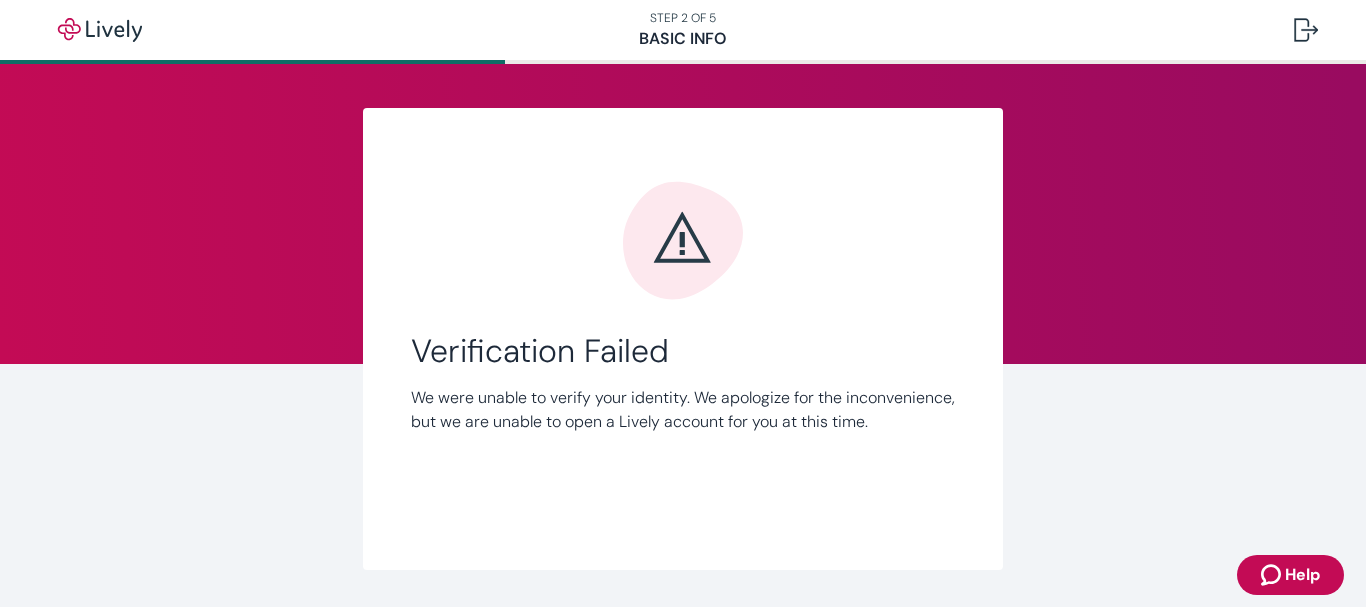 scroll, scrollTop: 0, scrollLeft: 0, axis: both 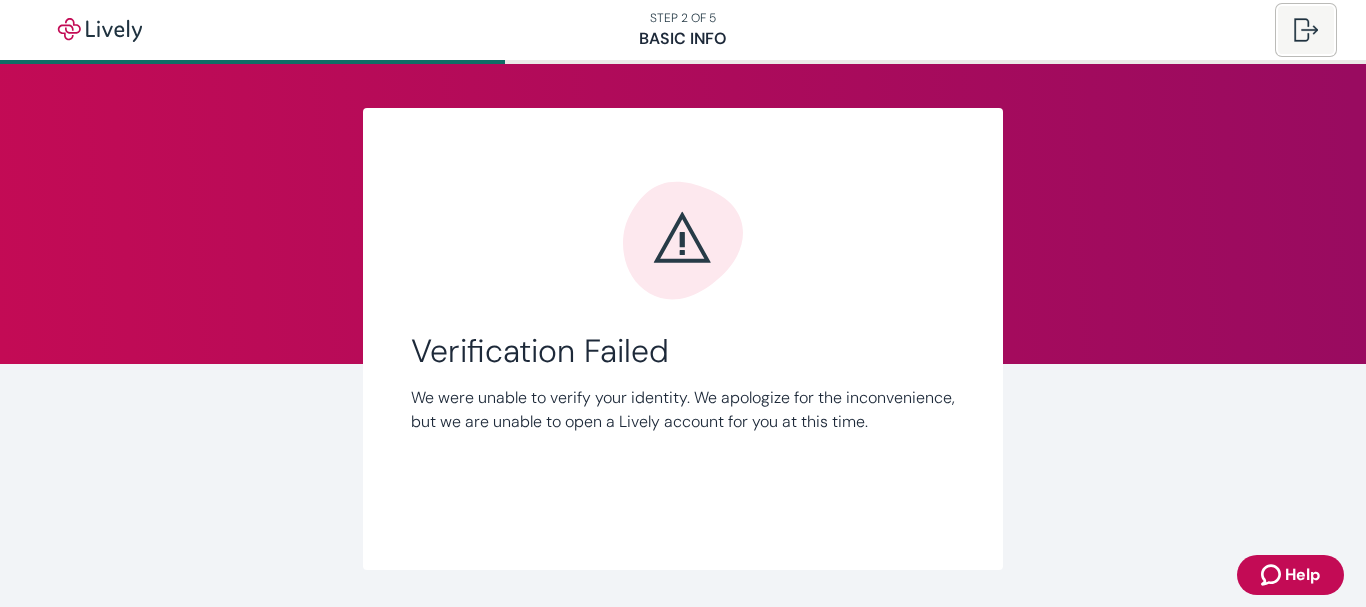 click at bounding box center (1306, 30) 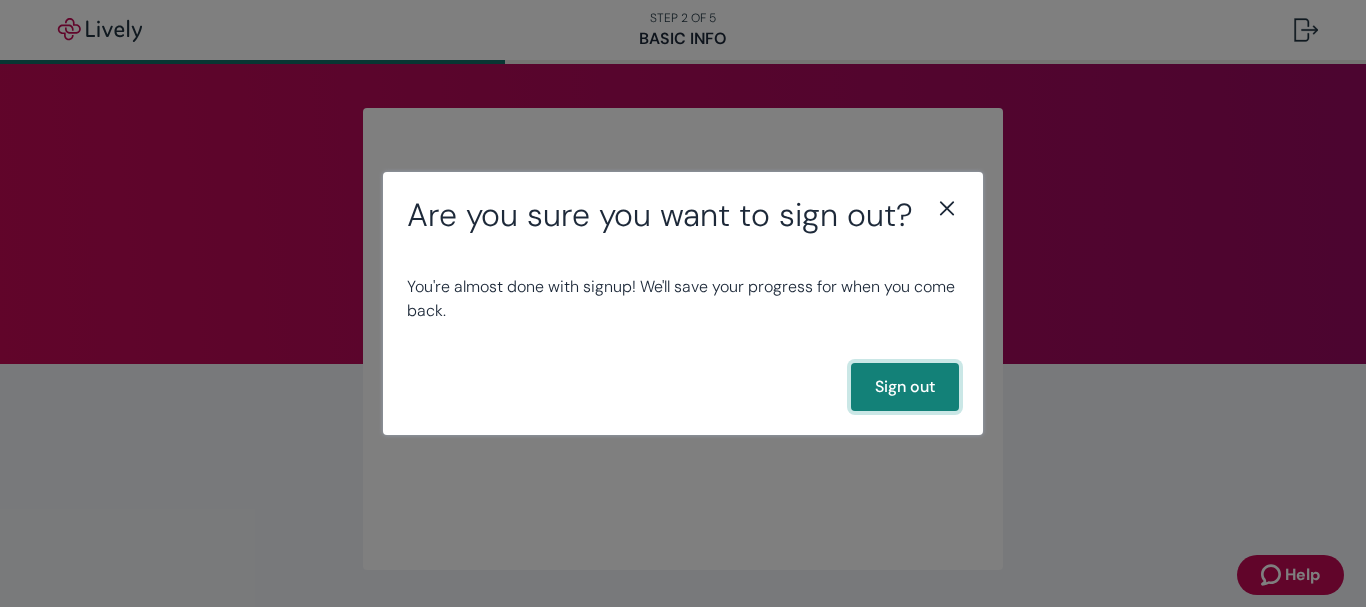 click on "Sign out" at bounding box center (905, 387) 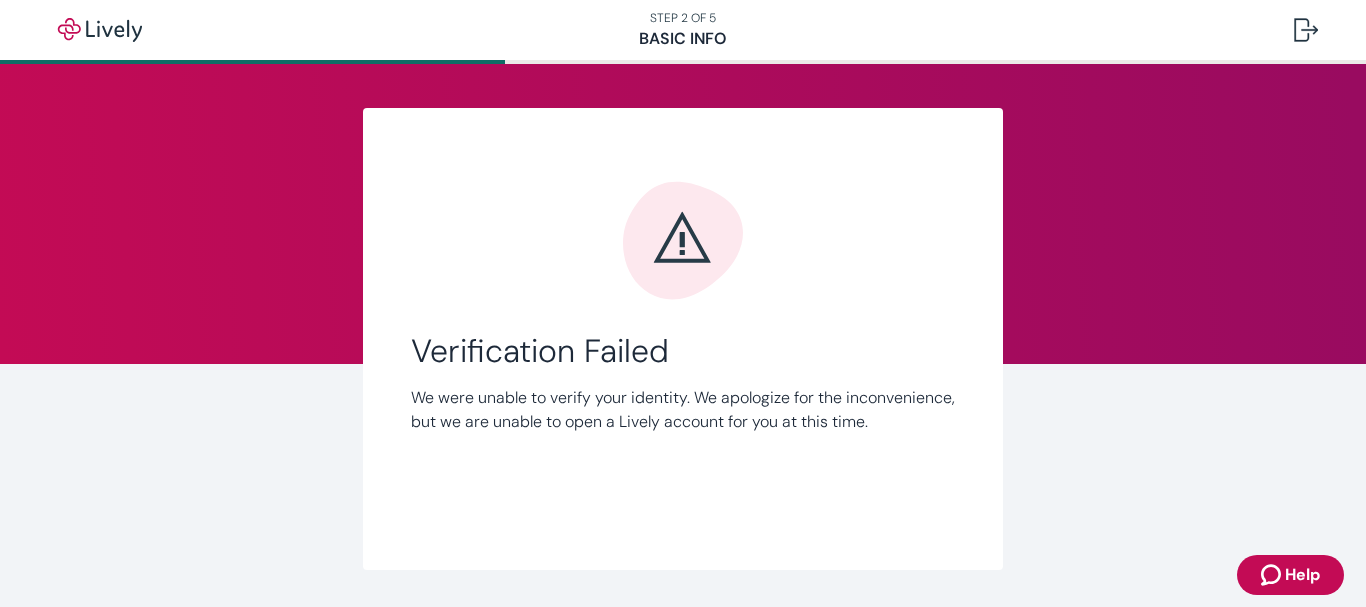 scroll, scrollTop: 0, scrollLeft: 0, axis: both 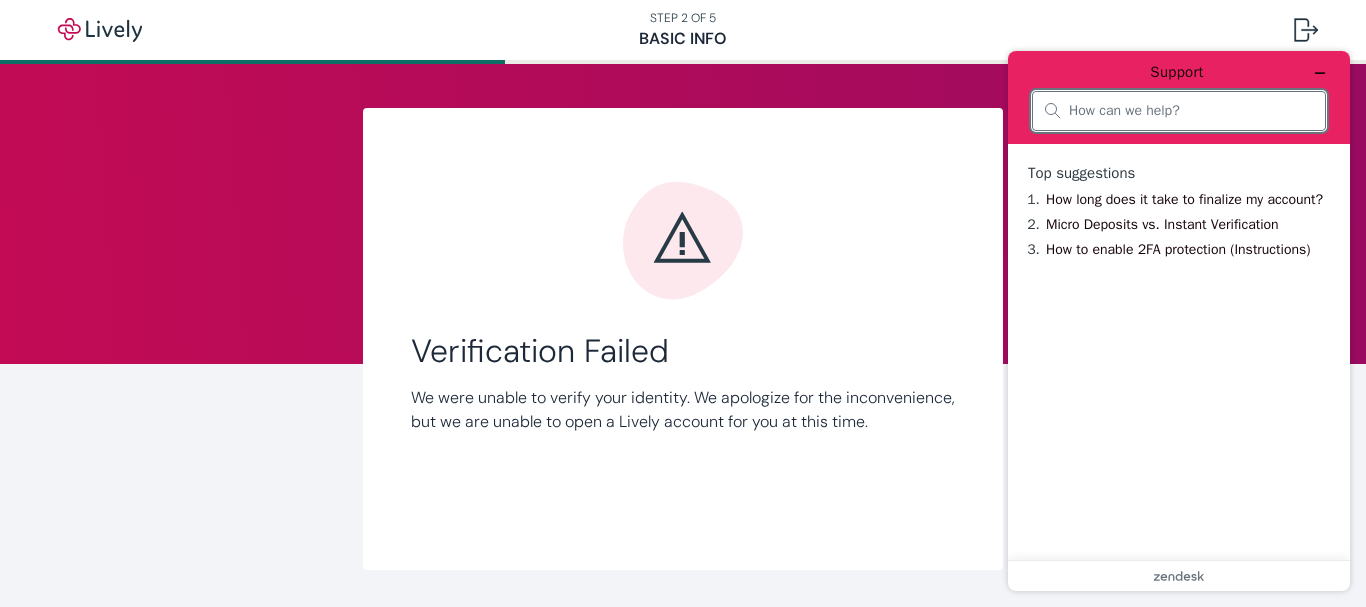click at bounding box center [1191, 111] 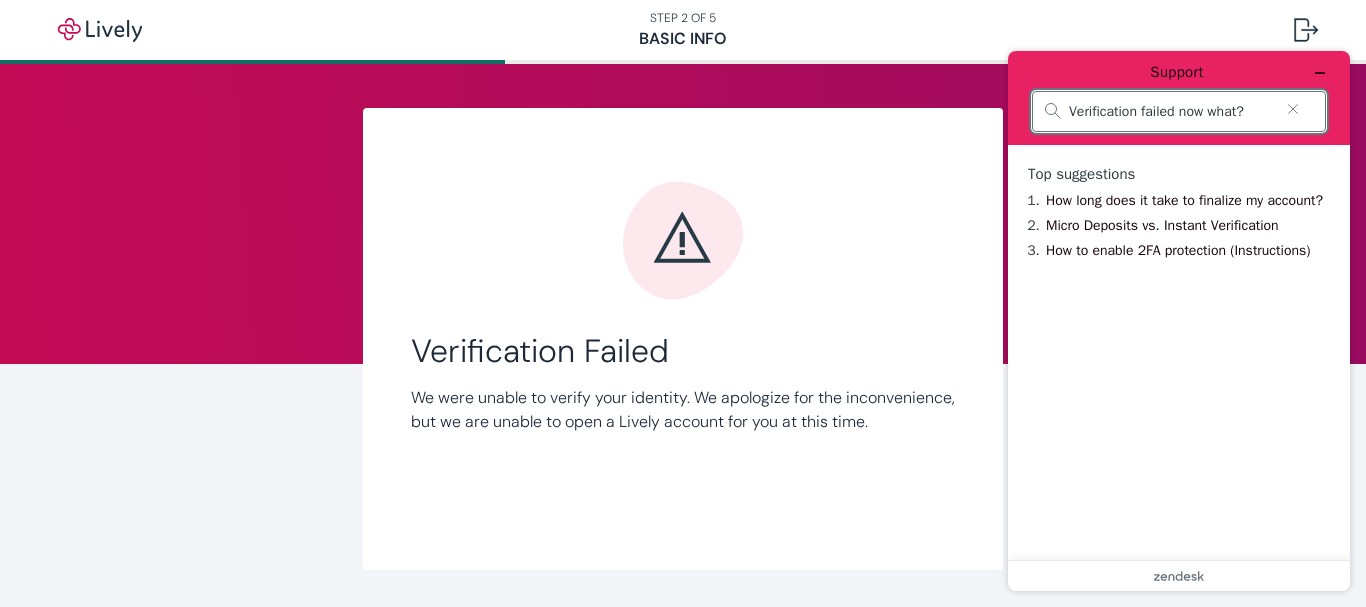 type on "Verification failed now what?" 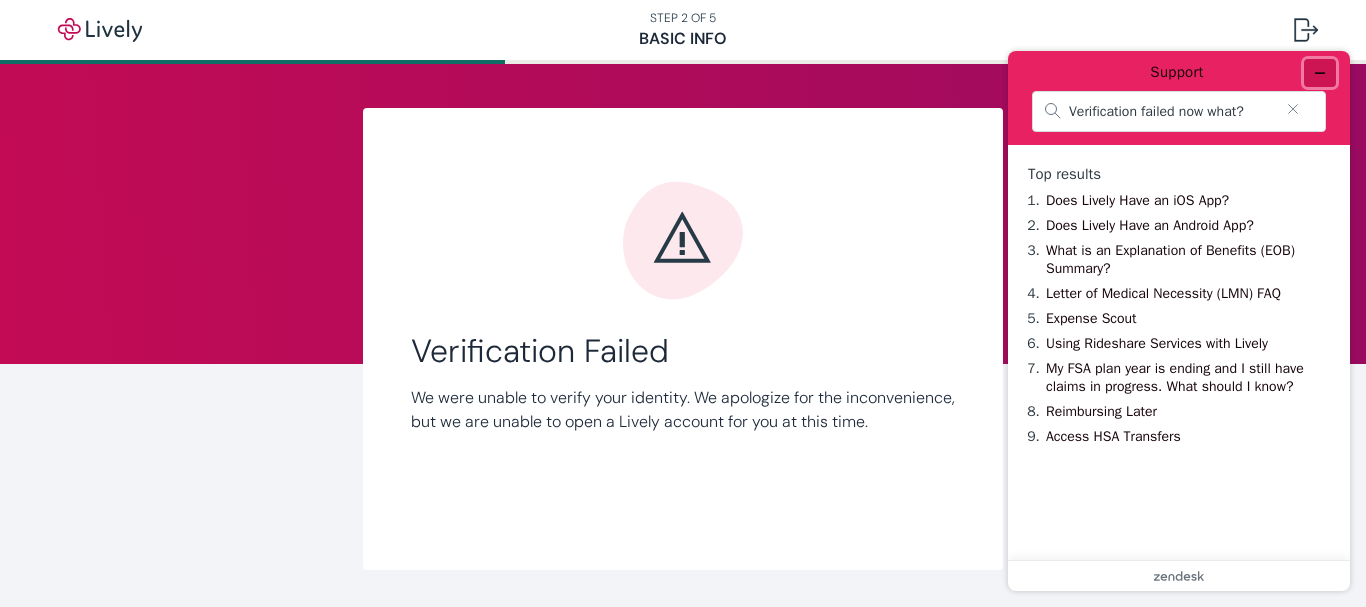 click 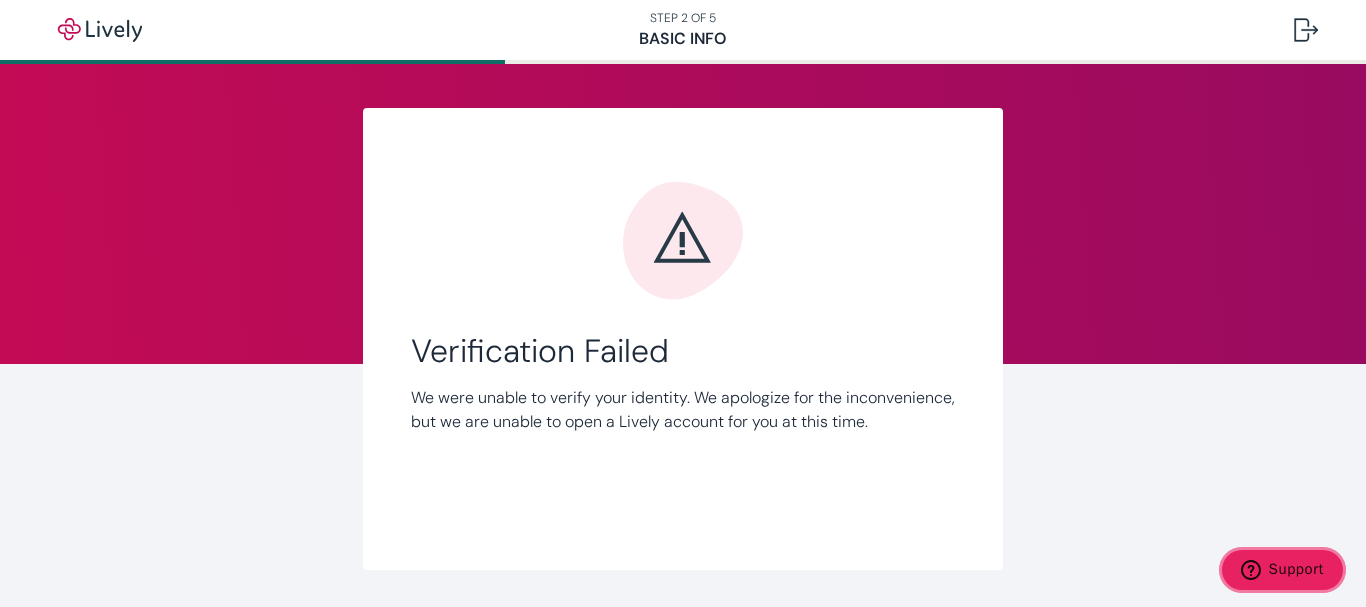 click on "Support" at bounding box center (1282, 570) 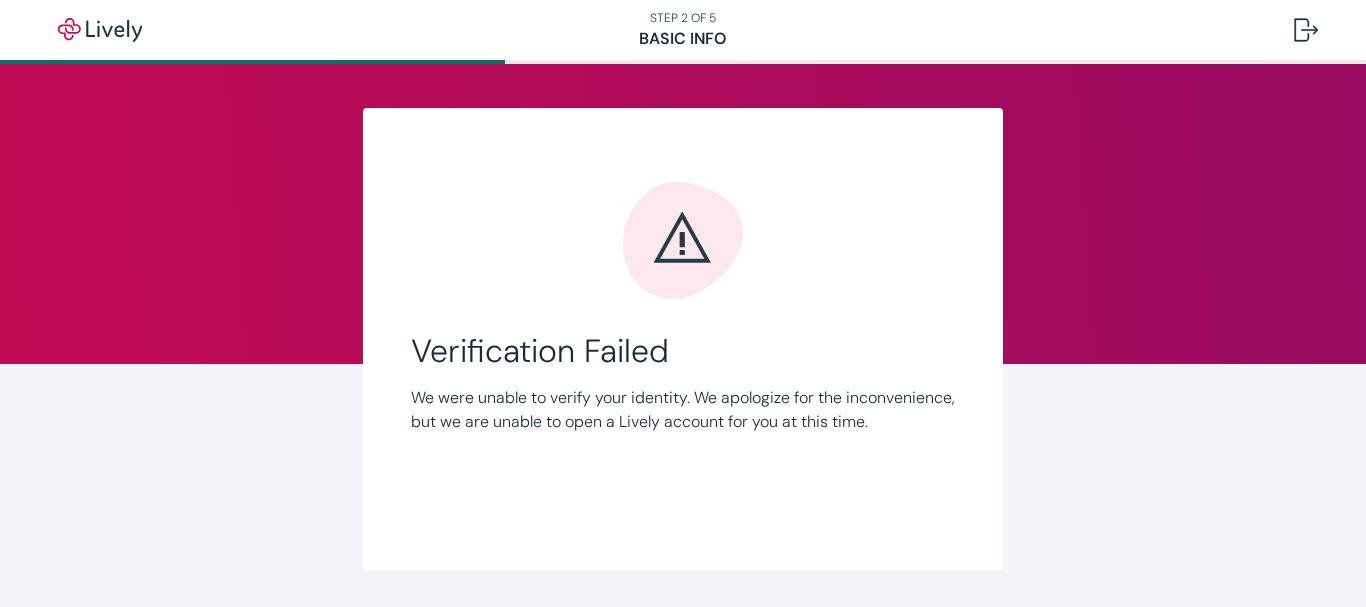 scroll, scrollTop: 0, scrollLeft: 0, axis: both 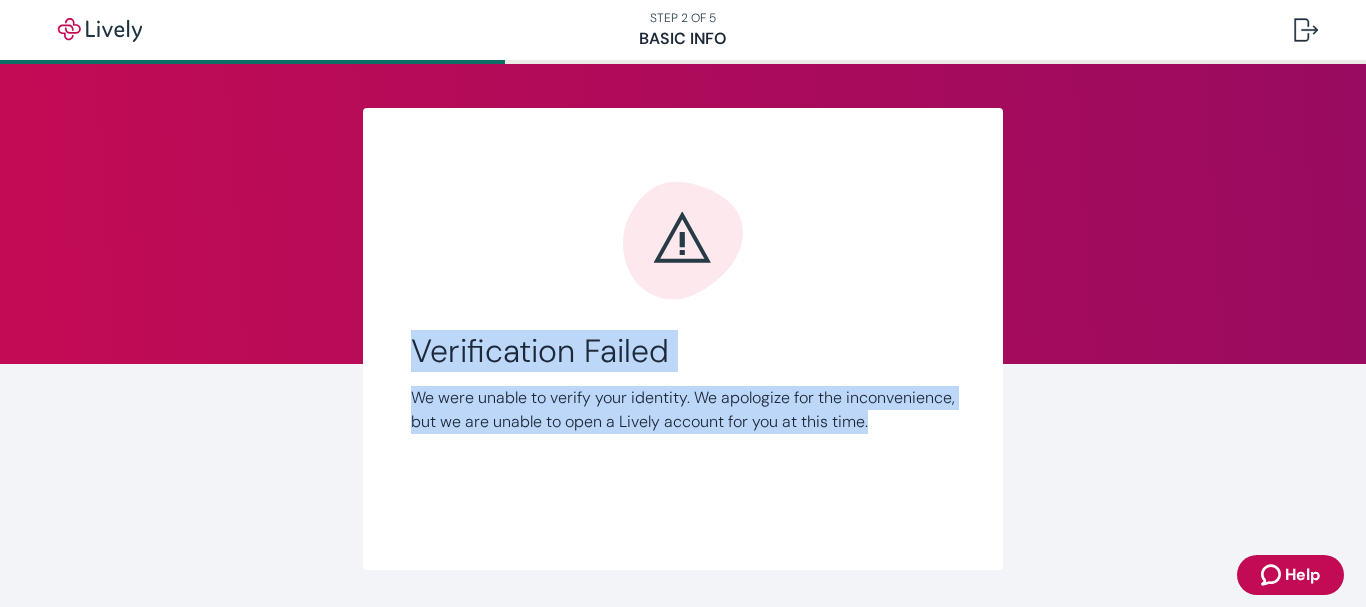 drag, startPoint x: 405, startPoint y: 347, endPoint x: 901, endPoint y: 437, distance: 504.09918 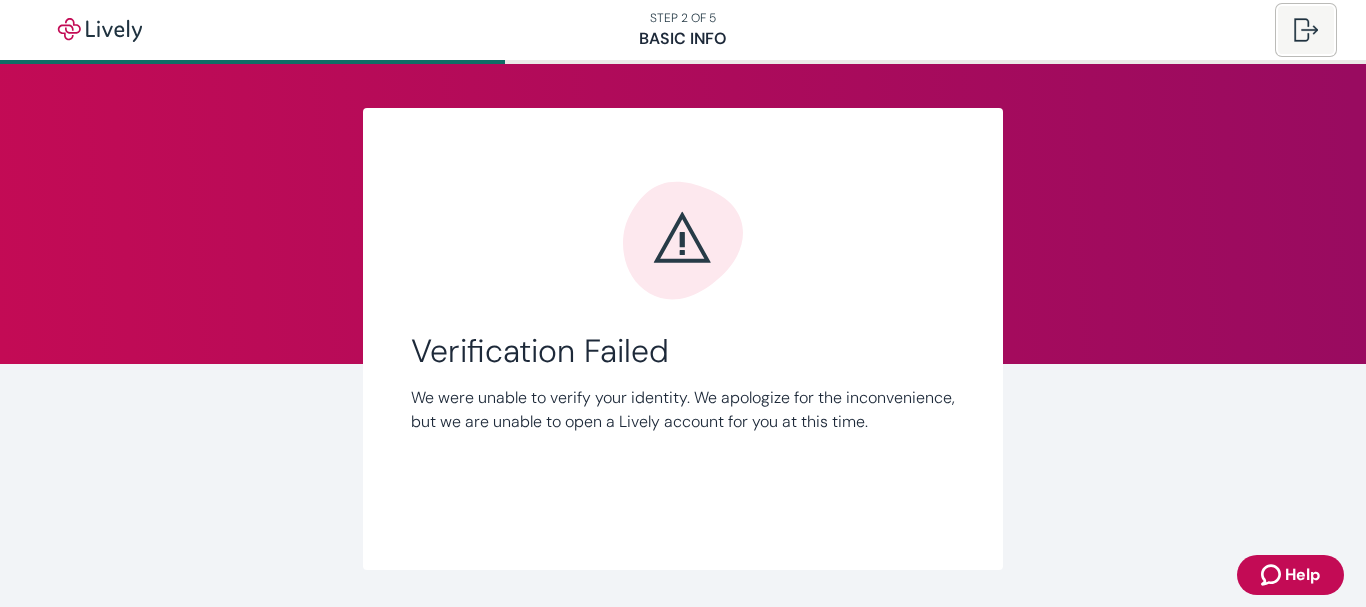 click at bounding box center (1306, 30) 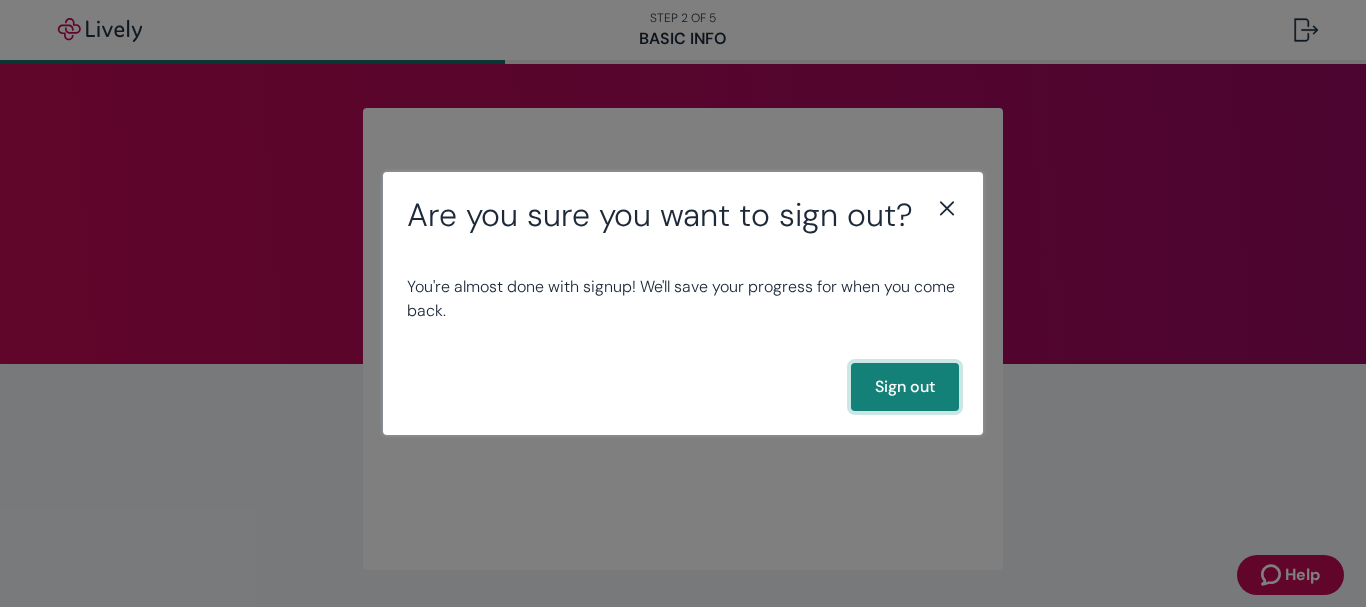 click on "Sign out" at bounding box center (905, 387) 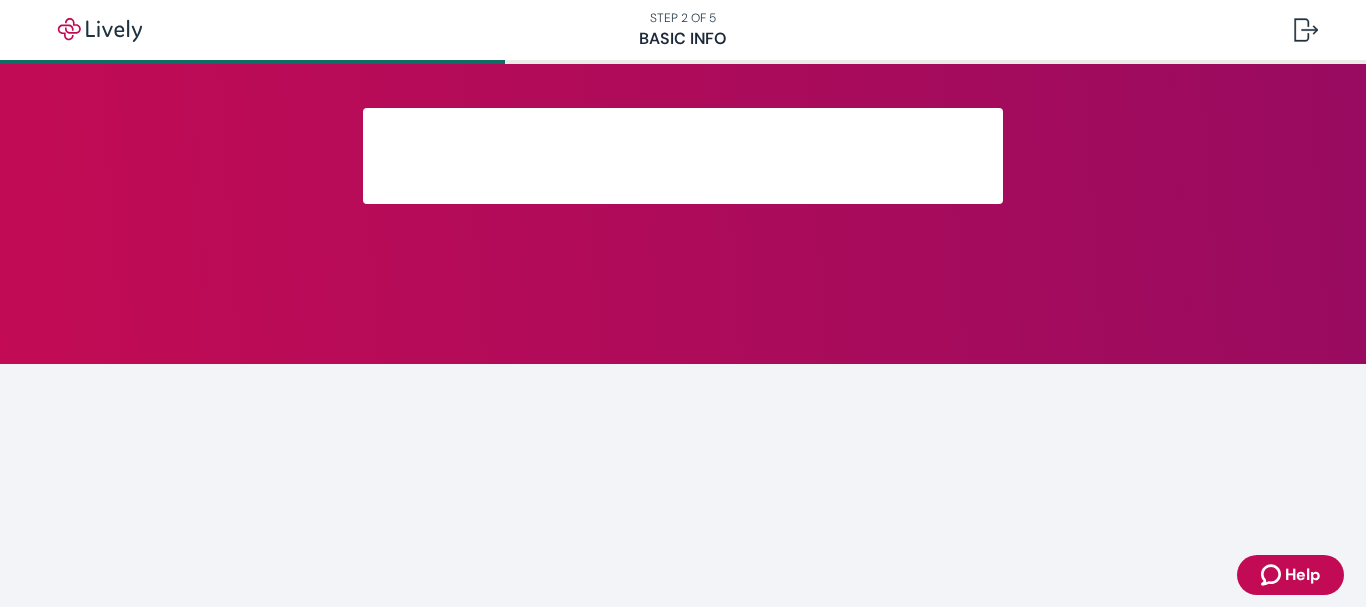 scroll, scrollTop: 0, scrollLeft: 0, axis: both 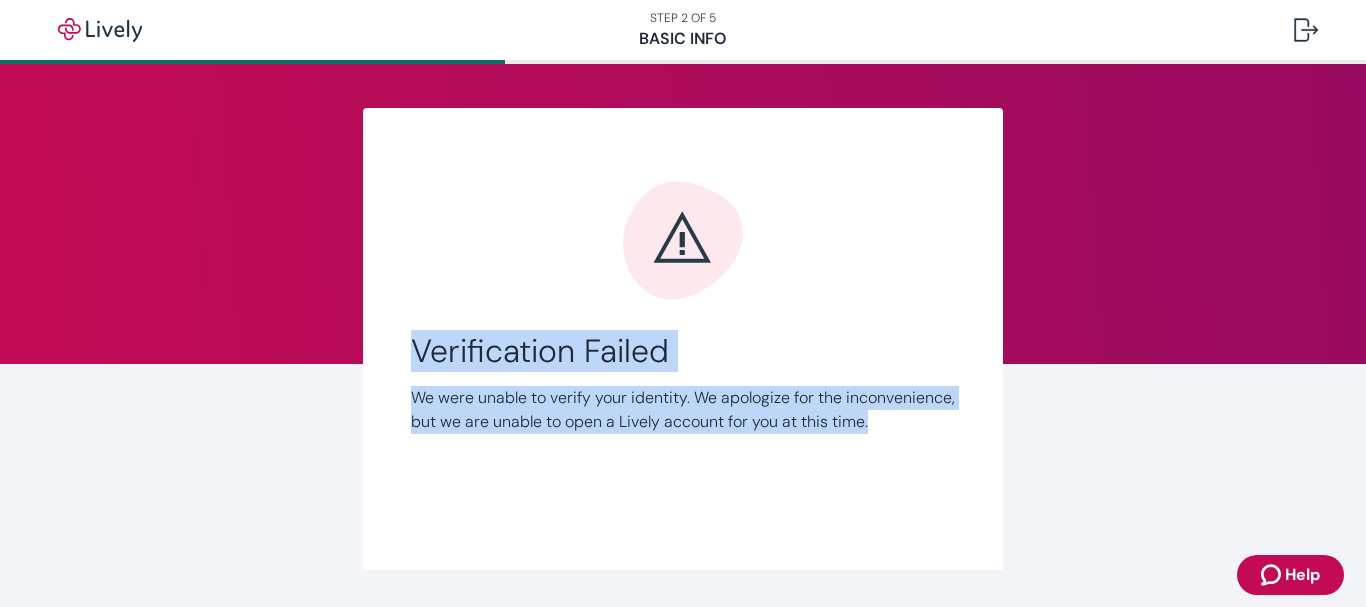 drag, startPoint x: 404, startPoint y: 341, endPoint x: 776, endPoint y: 448, distance: 387.08267 